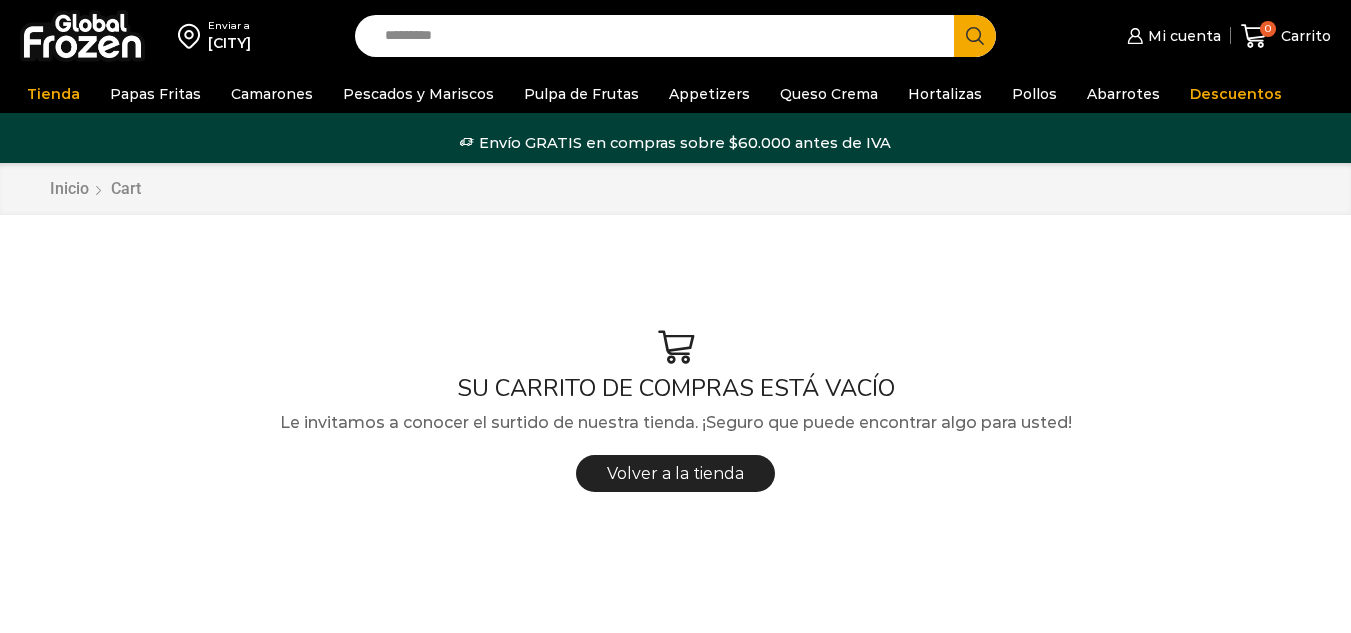 scroll, scrollTop: 0, scrollLeft: 0, axis: both 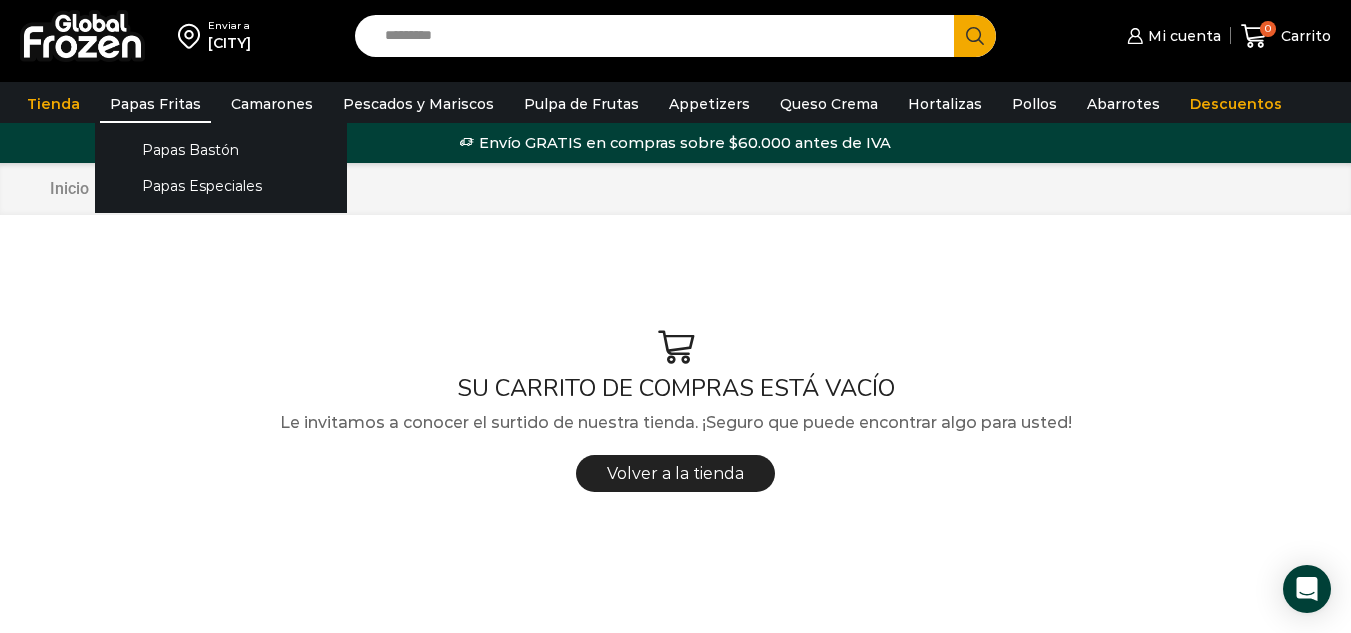 click on "Papas Fritas" at bounding box center (155, 104) 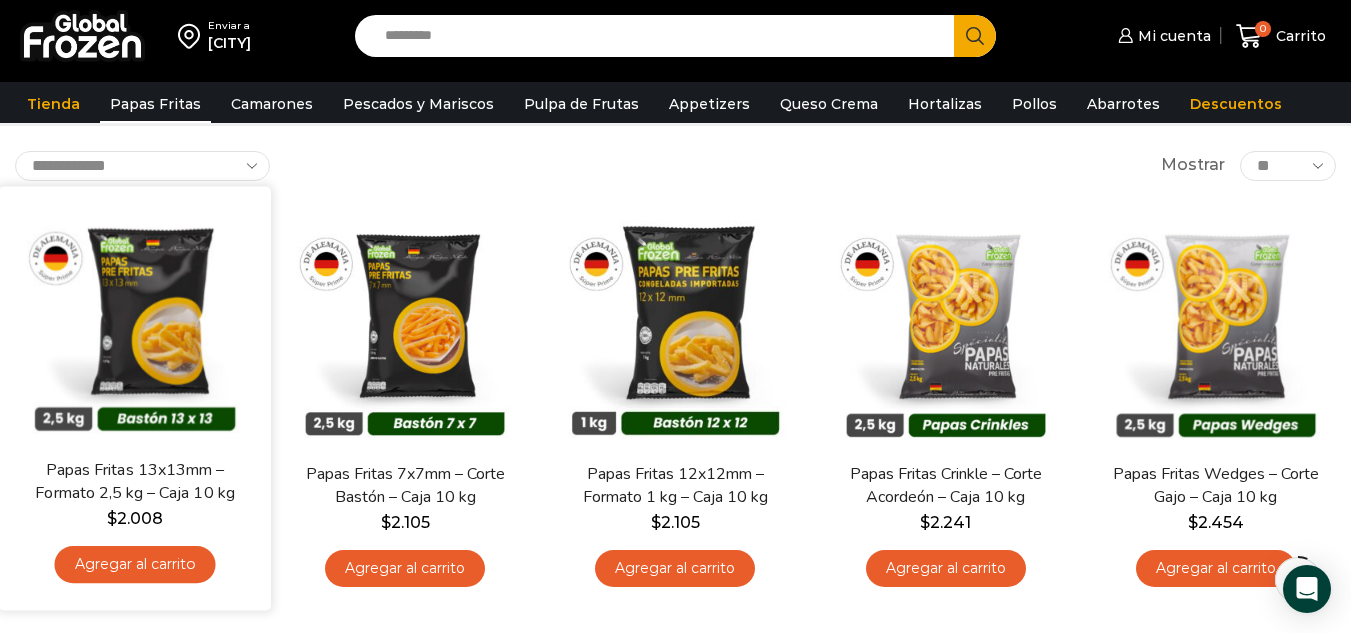 scroll, scrollTop: 100, scrollLeft: 0, axis: vertical 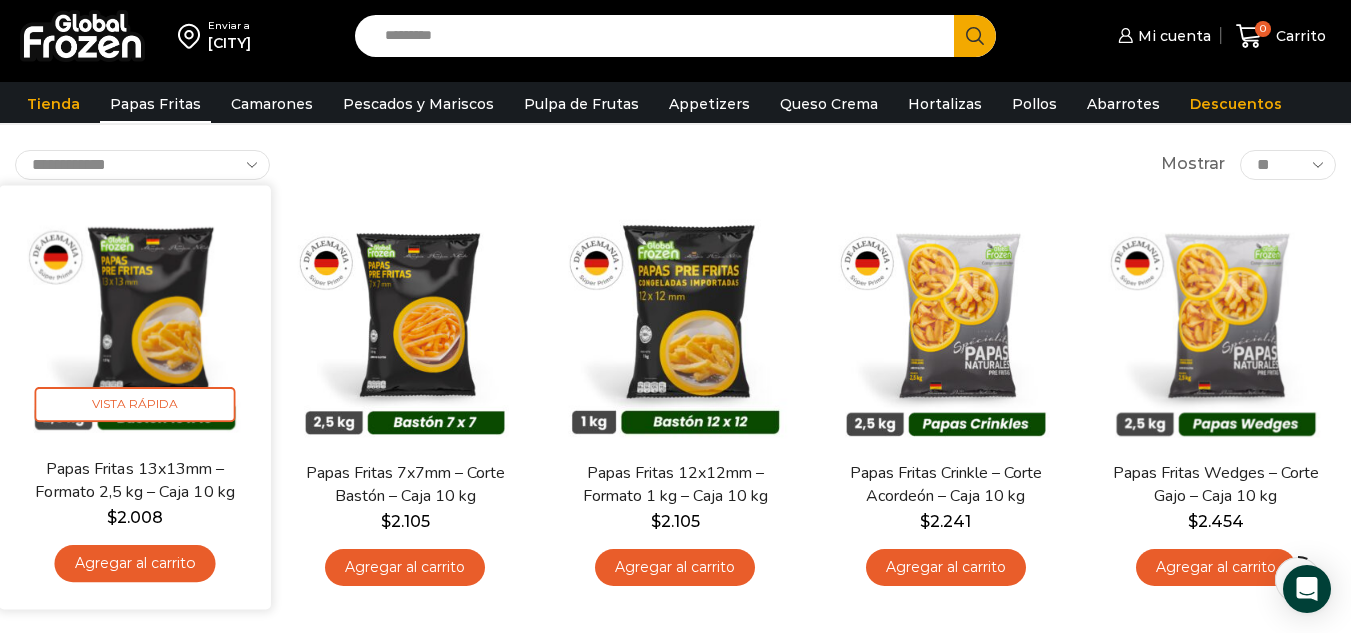 drag, startPoint x: 155, startPoint y: 554, endPoint x: 167, endPoint y: 546, distance: 14.422205 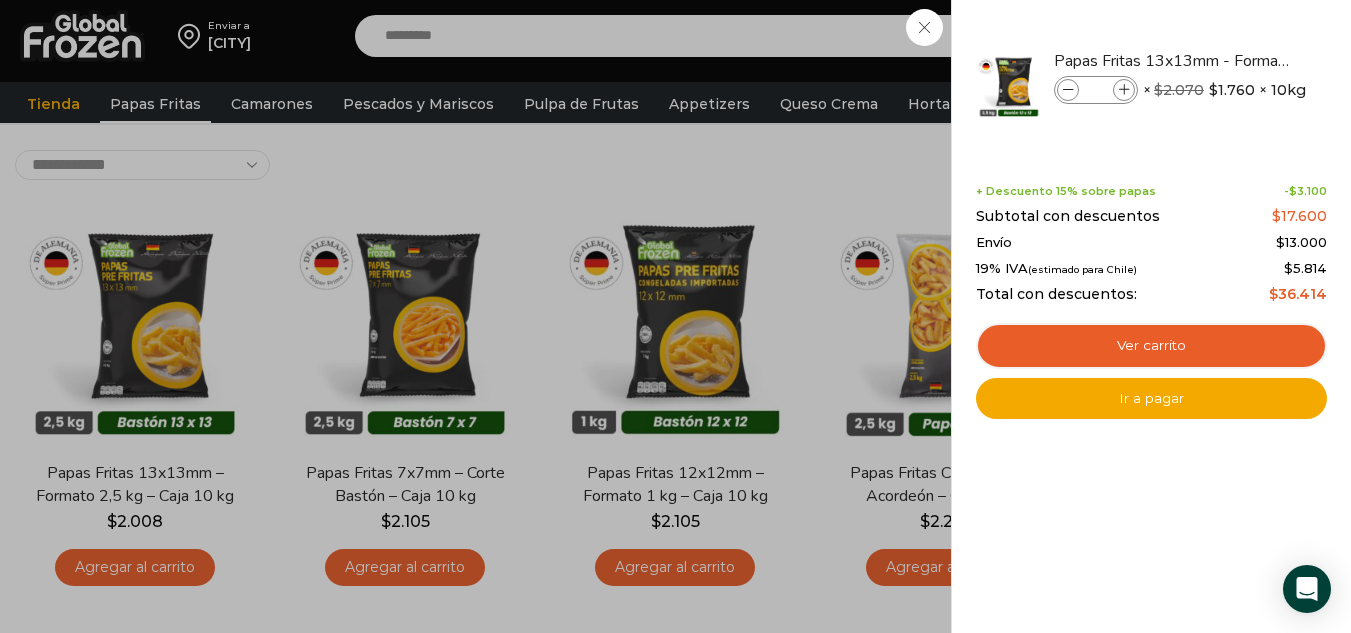 click on "1
Carrito
1
1
Shopping Cart
*" at bounding box center [1281, 36] 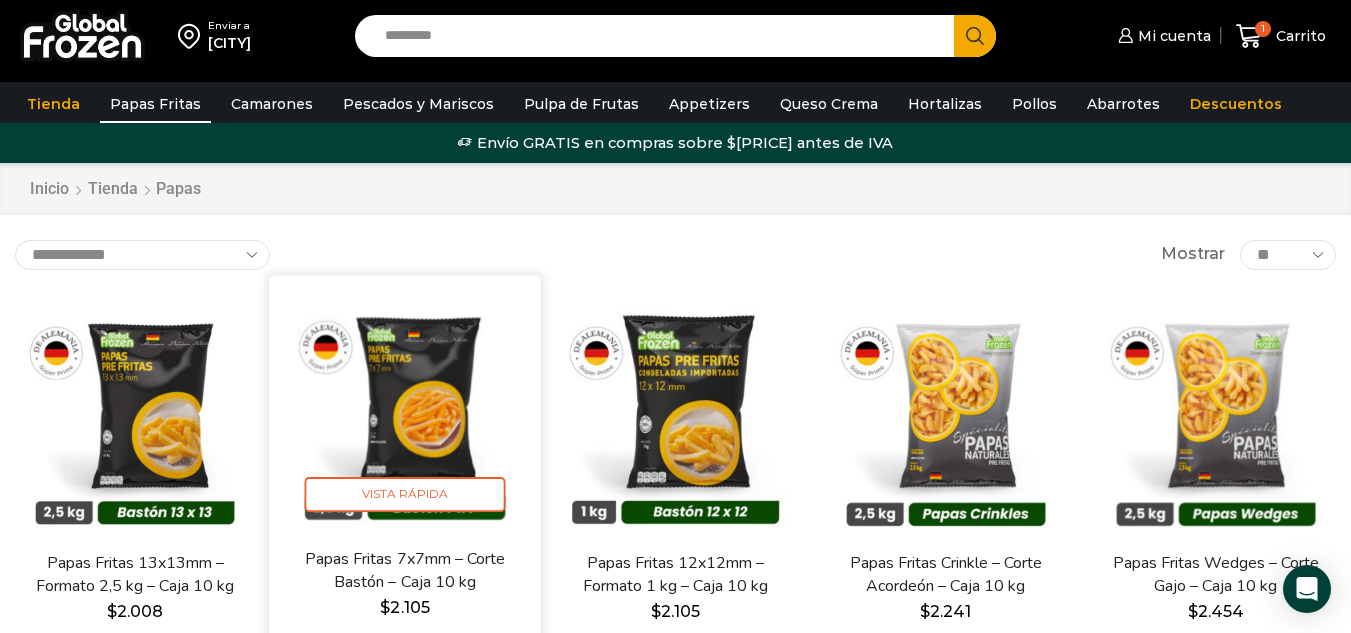 scroll, scrollTop: 100, scrollLeft: 0, axis: vertical 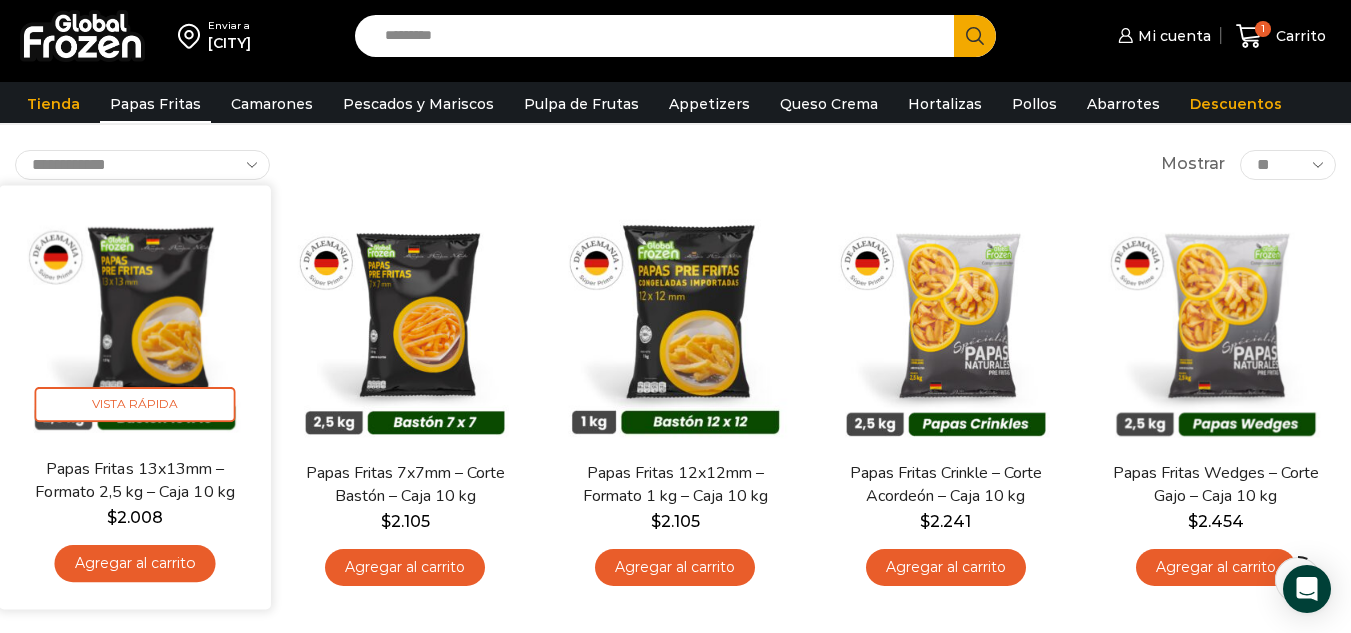 click on "Agregar al carrito" at bounding box center [135, 563] 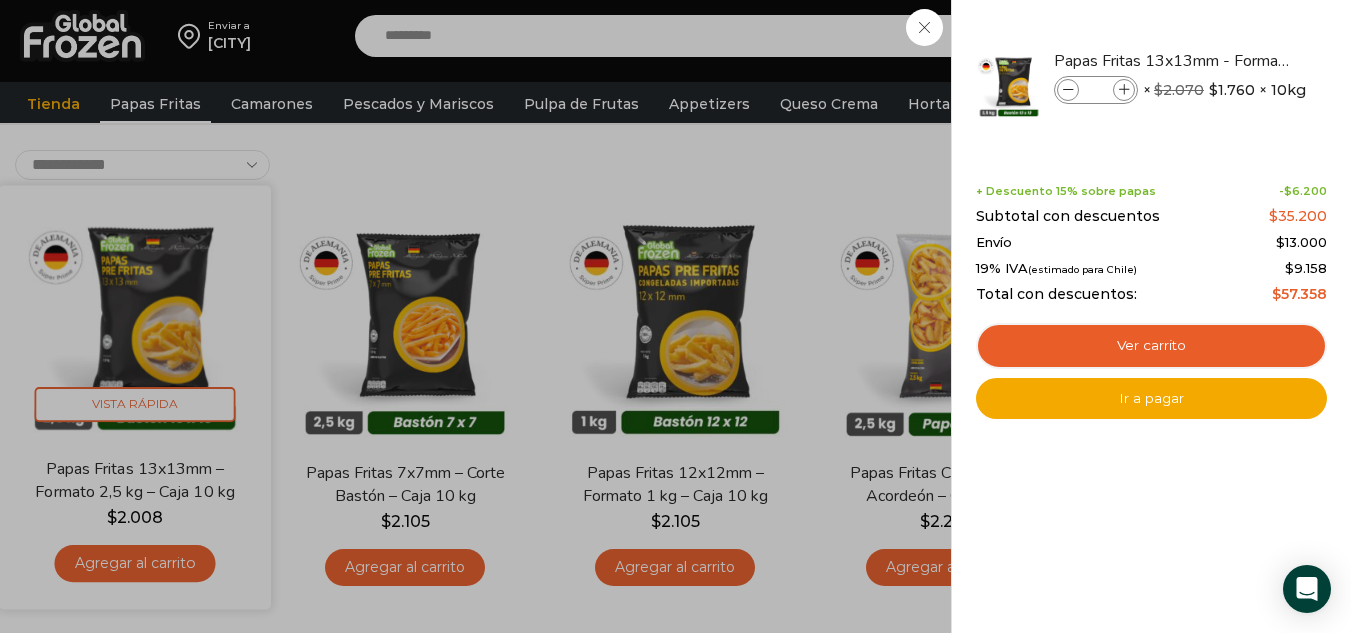click on "2
Carrito
2
2
Shopping Cart
*" at bounding box center [1281, 36] 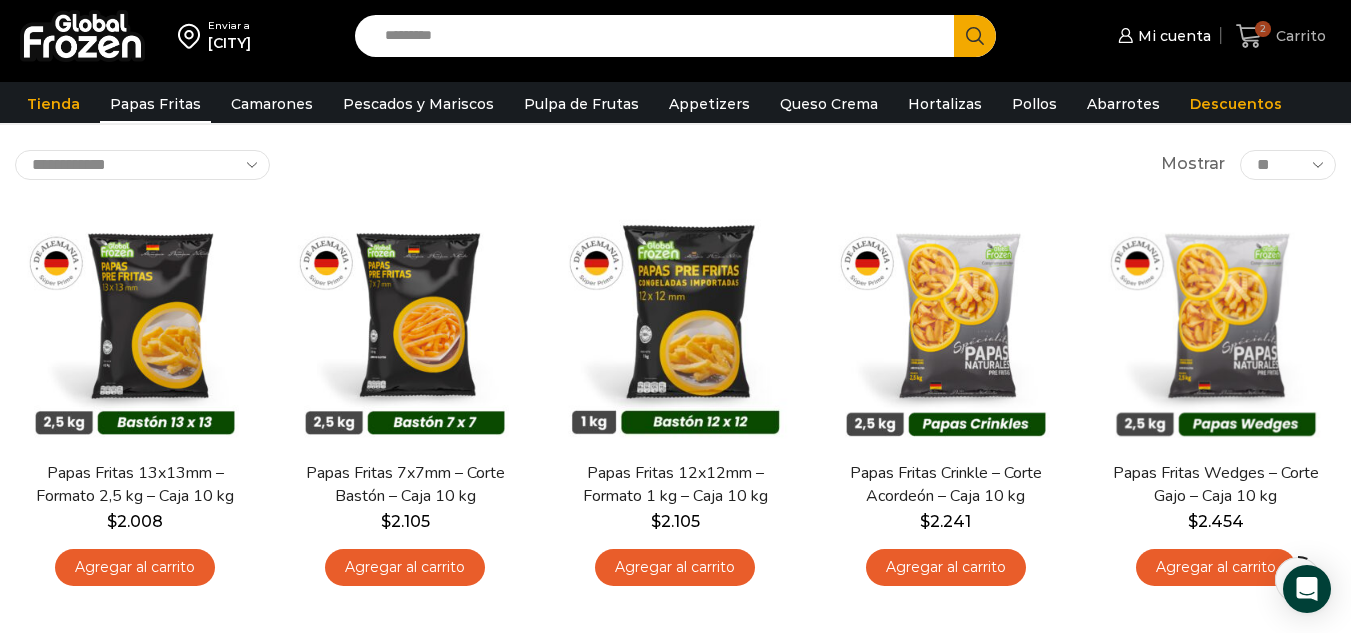 drag, startPoint x: 1267, startPoint y: 25, endPoint x: 1254, endPoint y: 47, distance: 25.553865 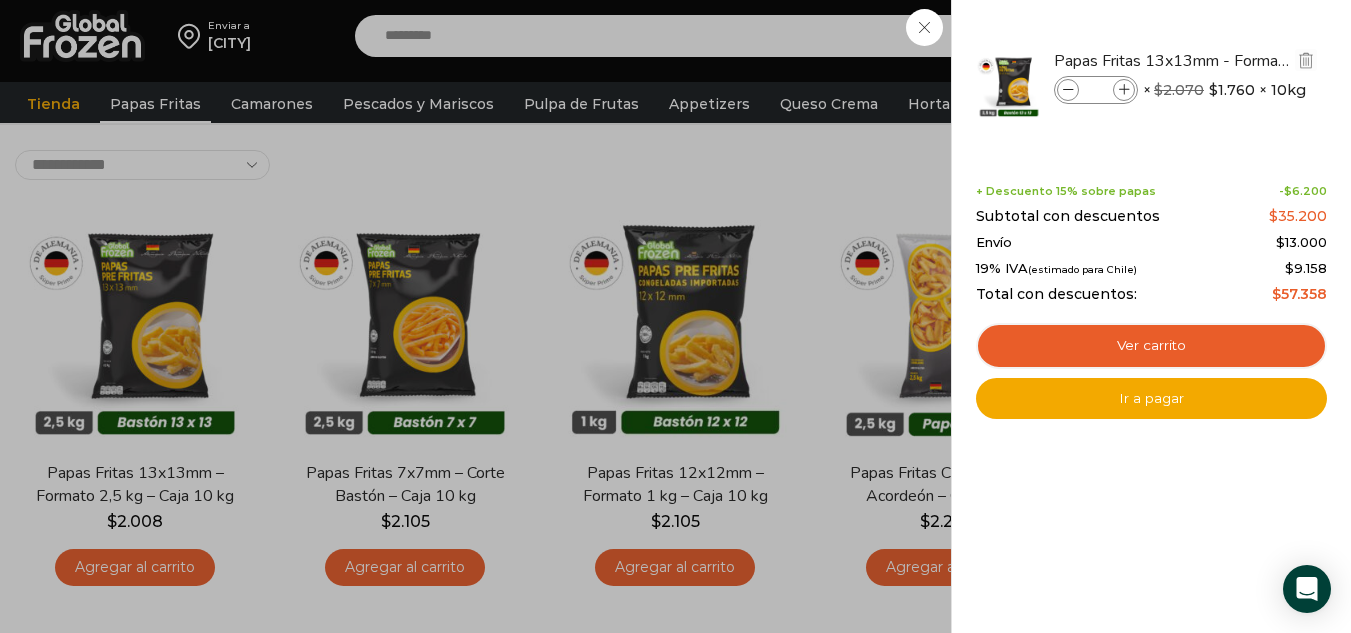 click on "Papas Fritas 13x13mm - Formato 2,5 kg - Caja 10 kg cantidad
*
×  $ 2.070   El precio original era: $2.070. $ 1.760 El precio actual es: $1.760.  × 10kg" at bounding box center (1109, 84) 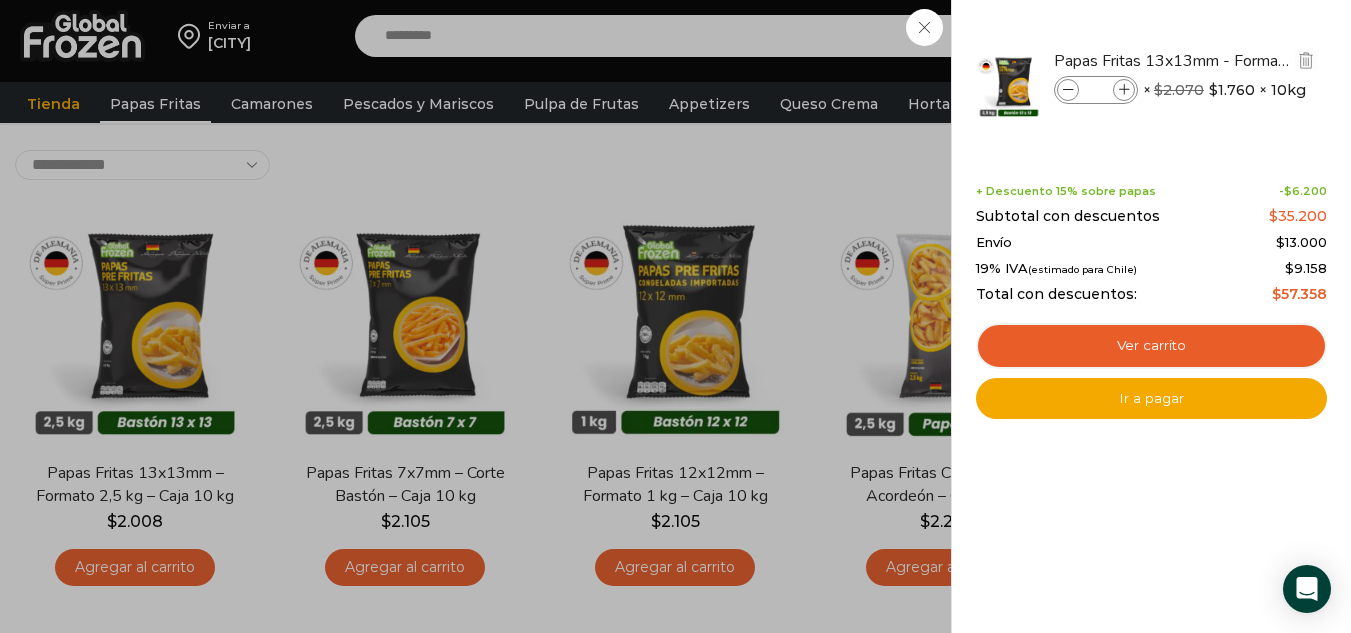 drag, startPoint x: 1127, startPoint y: 87, endPoint x: 1133, endPoint y: 133, distance: 46.389652 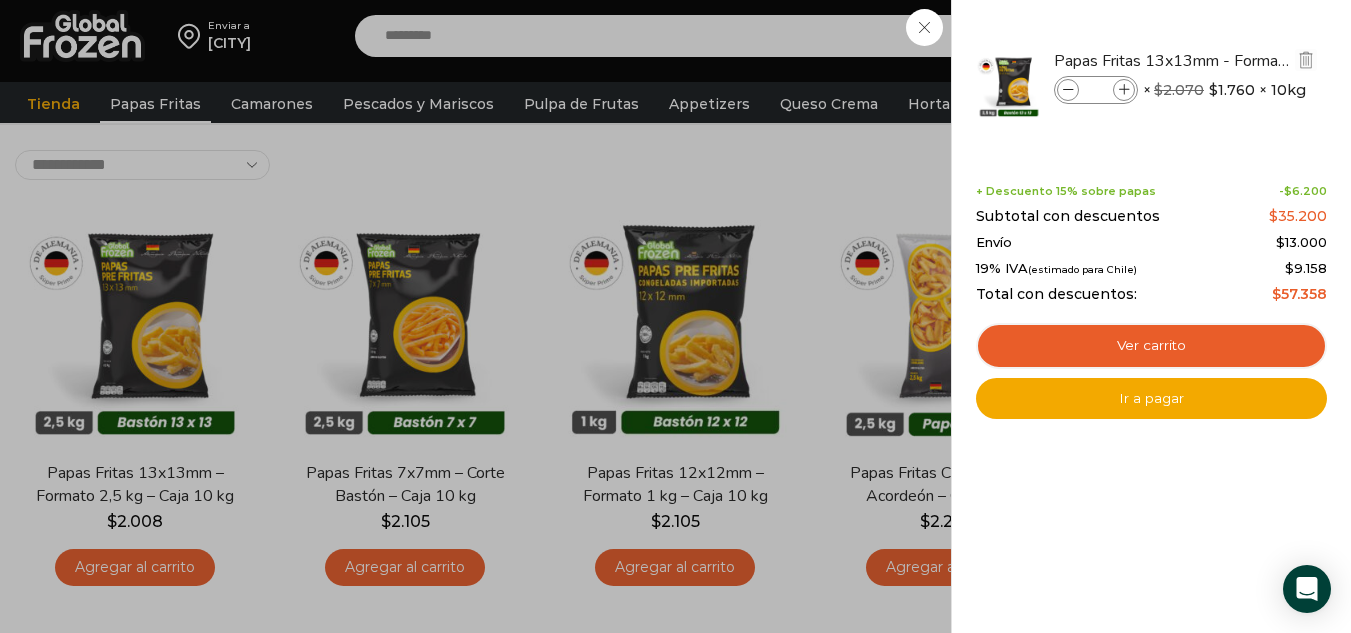 click at bounding box center [1124, 90] 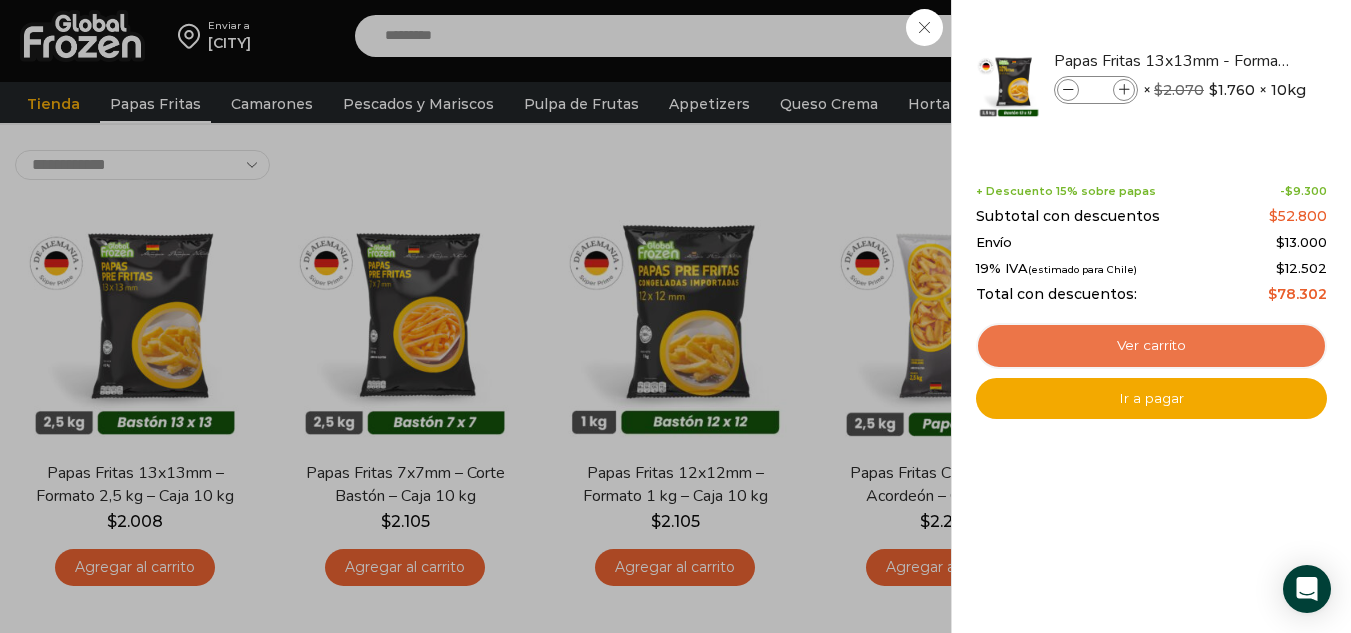 click on "Ver carrito" at bounding box center [1151, 346] 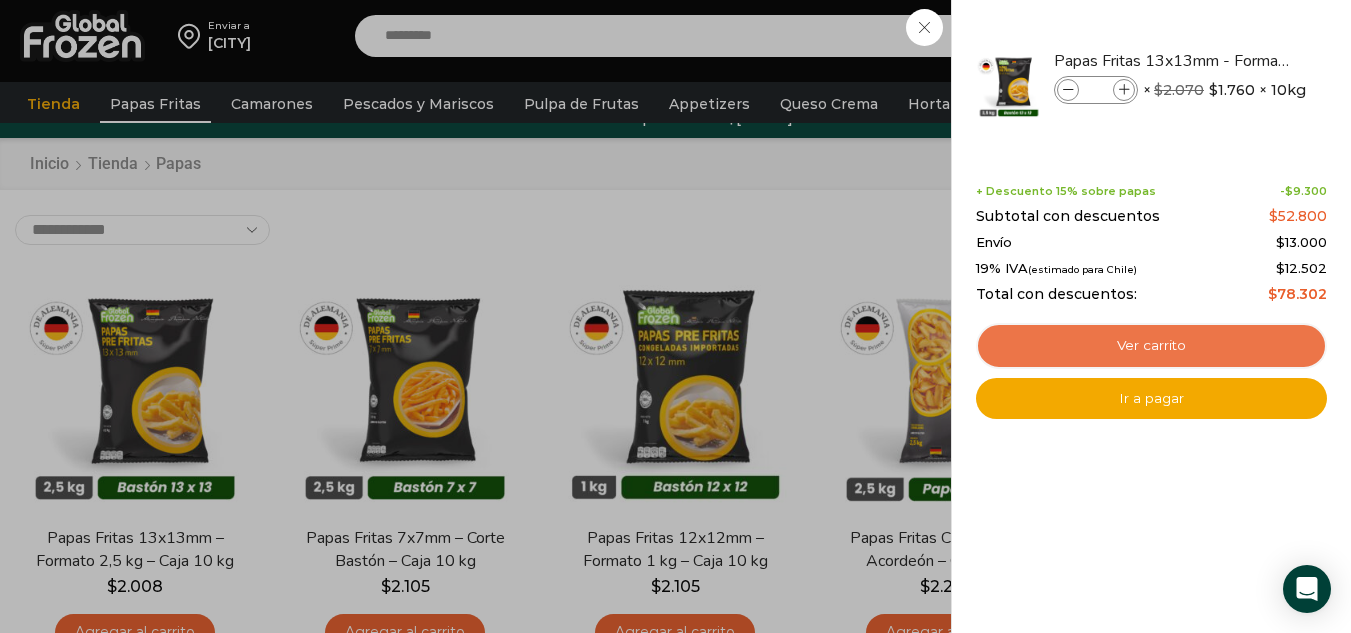 scroll, scrollTop: 0, scrollLeft: 0, axis: both 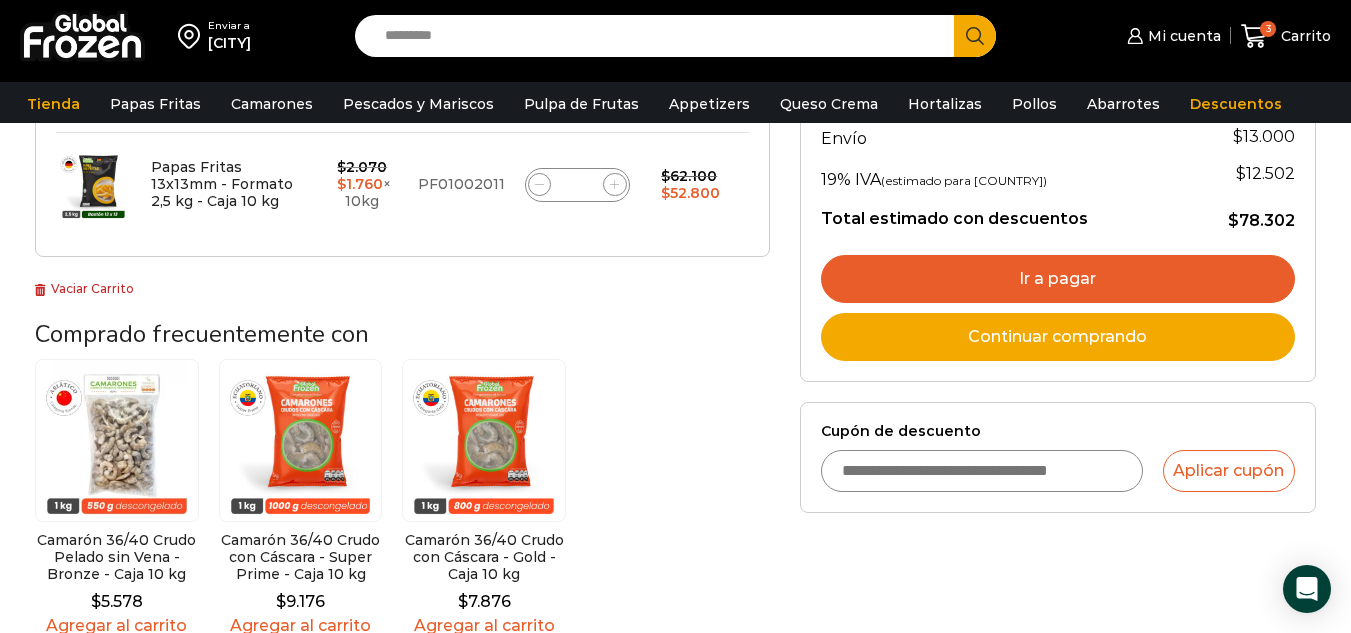 click on "Cupón de descuento" at bounding box center [982, 471] 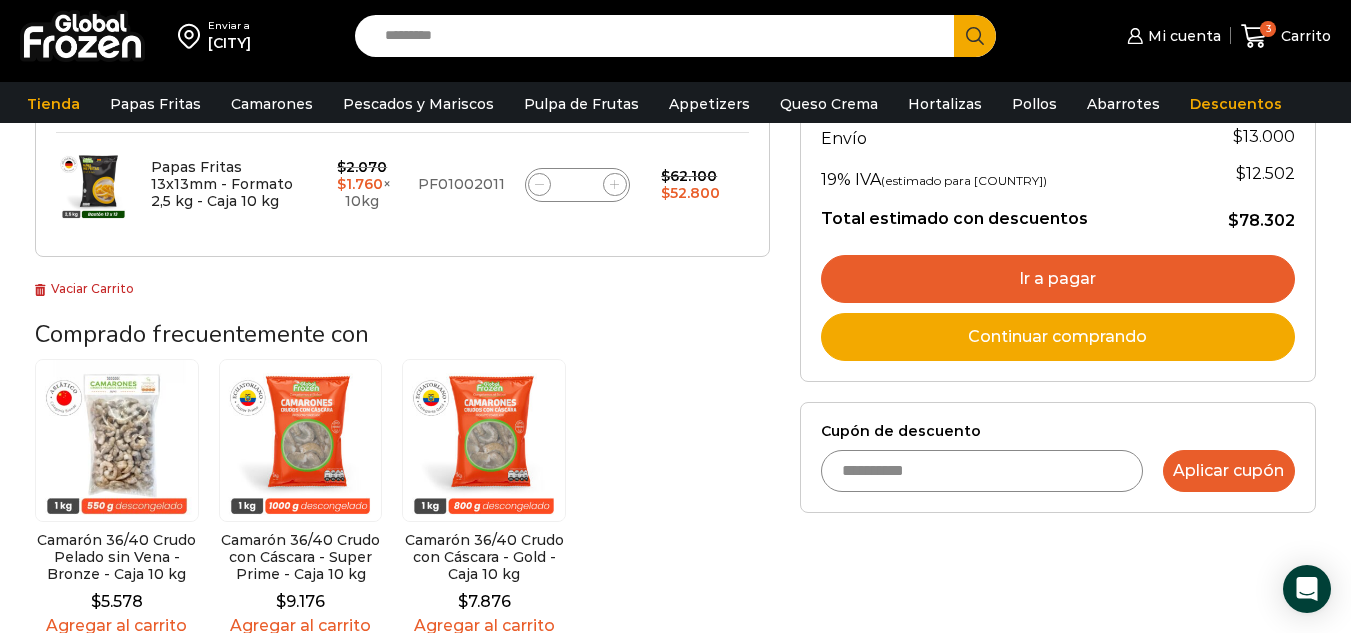type on "**********" 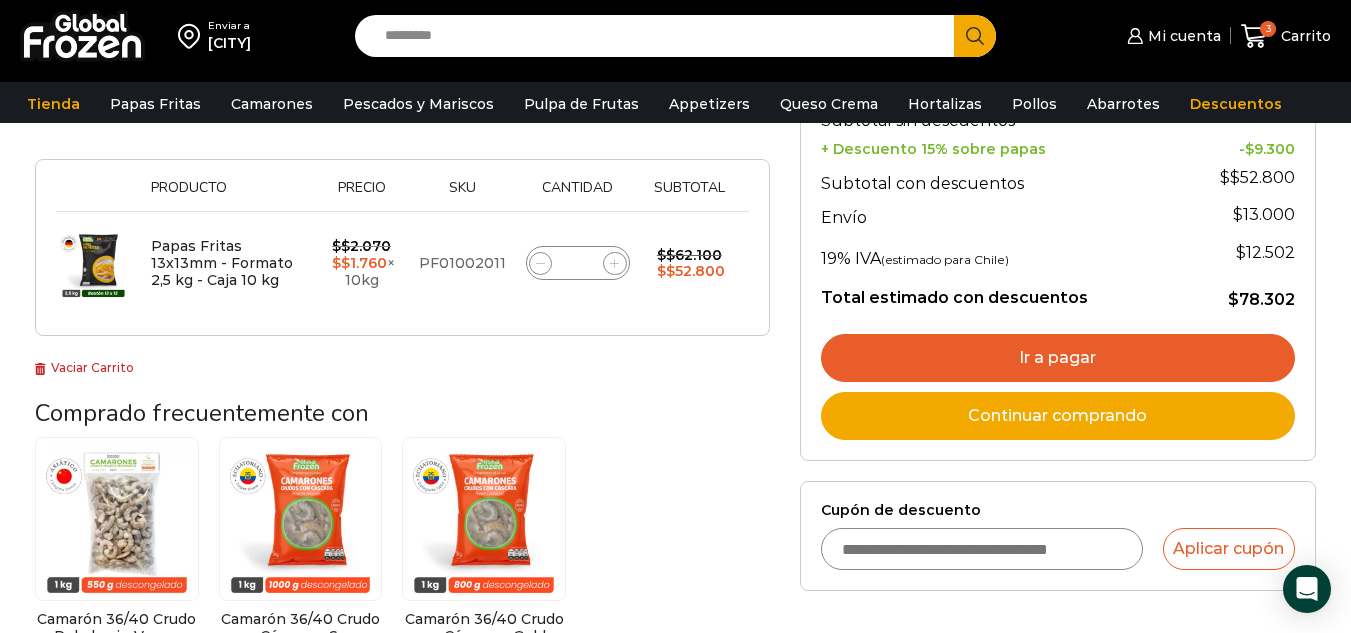 scroll, scrollTop: 400, scrollLeft: 0, axis: vertical 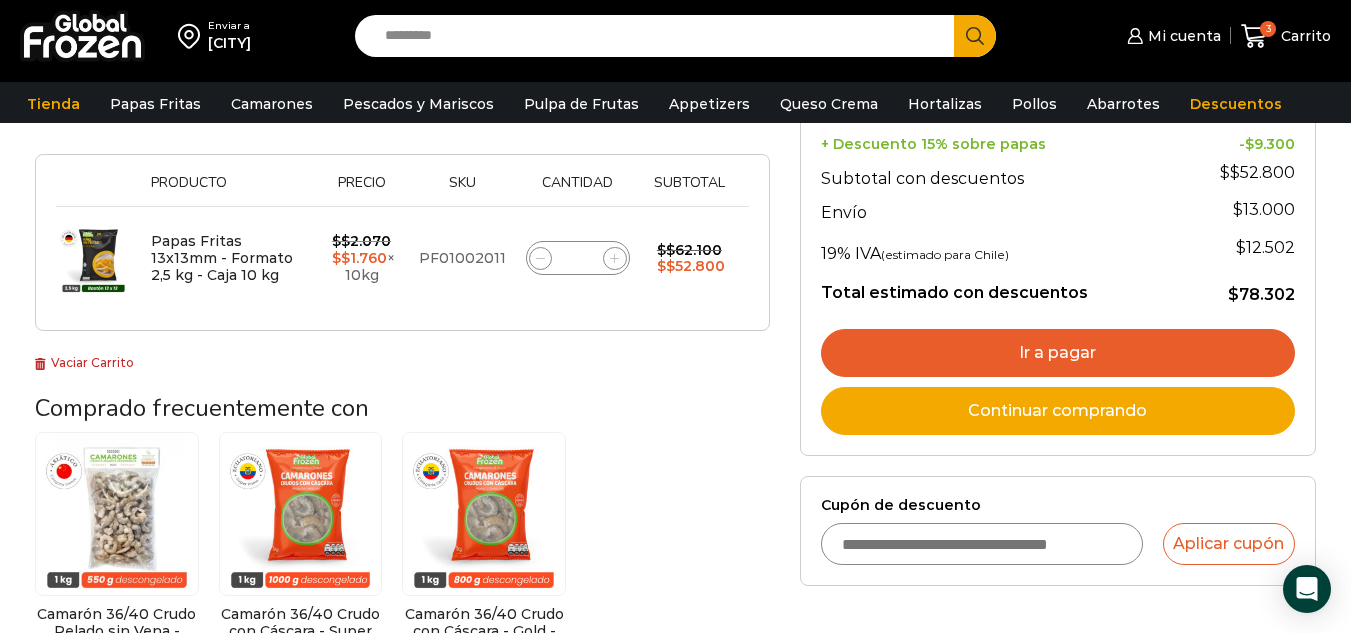 click on "Cupón de descuento" at bounding box center (982, 544) 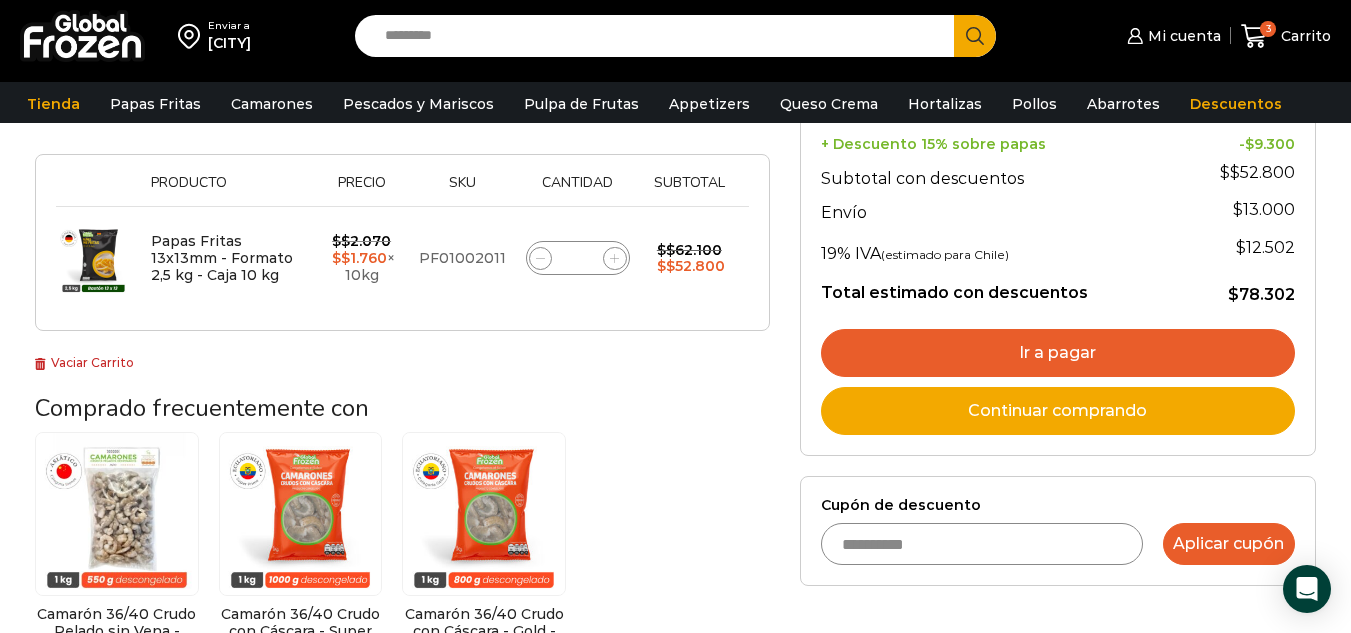 type on "**********" 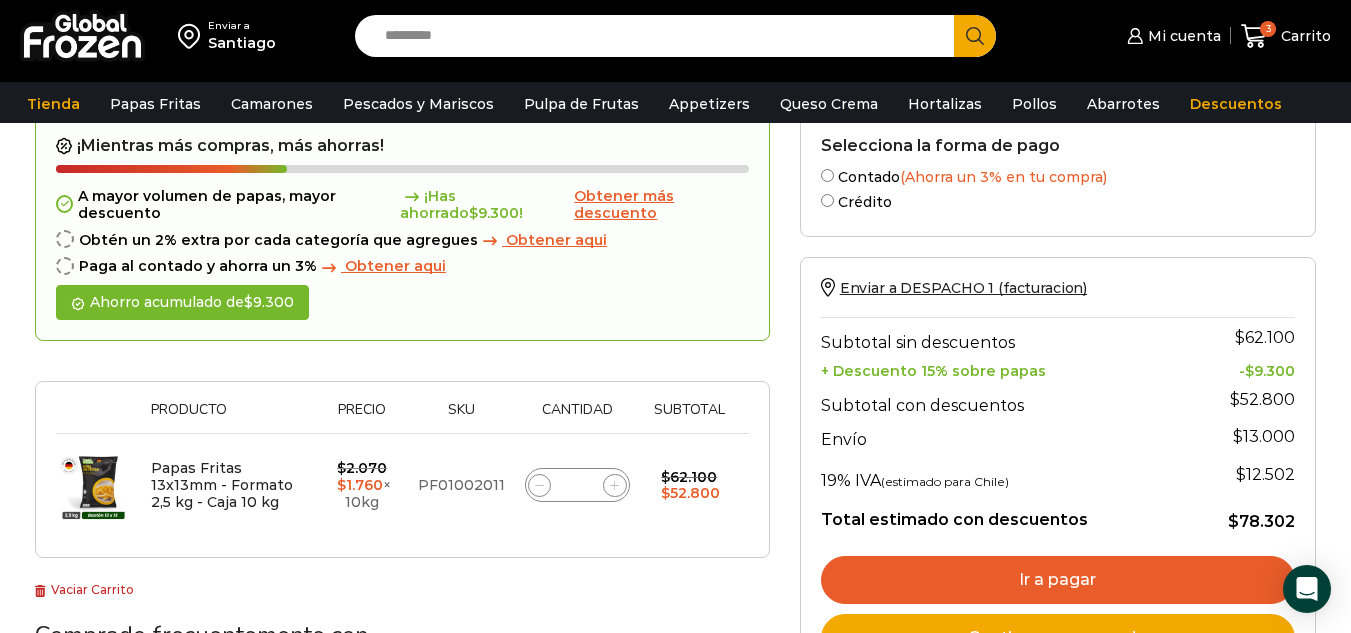 scroll, scrollTop: 300, scrollLeft: 0, axis: vertical 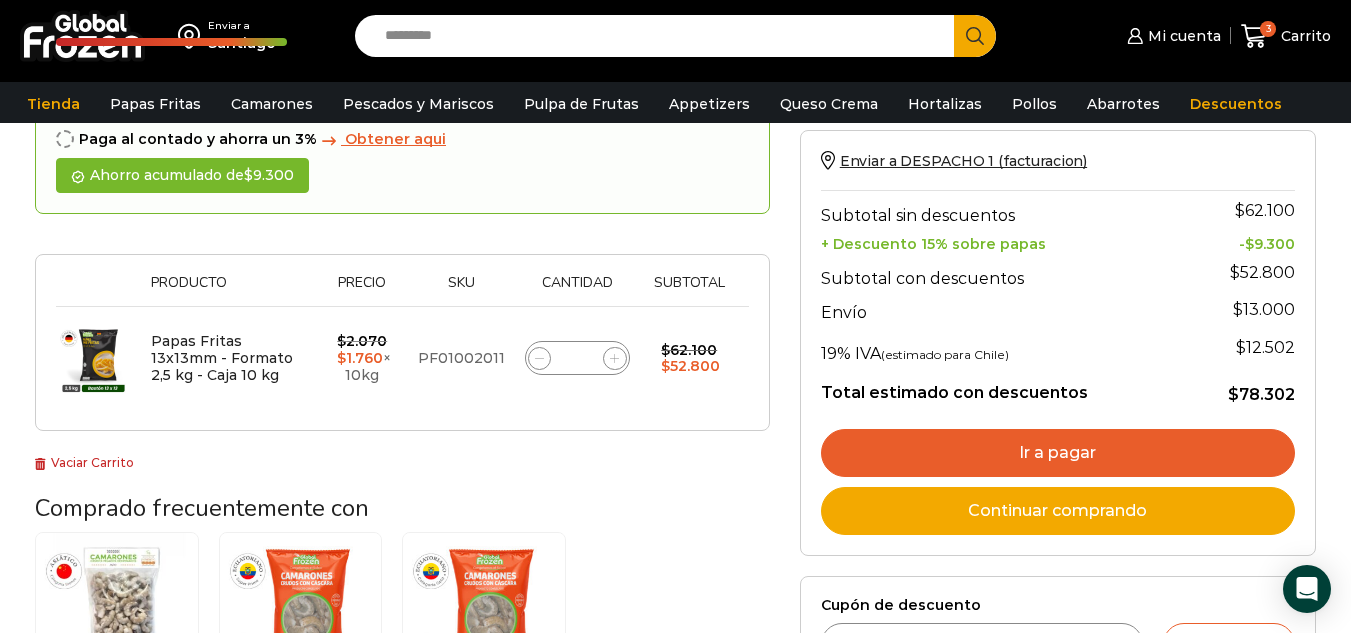 click at bounding box center [614, 358] 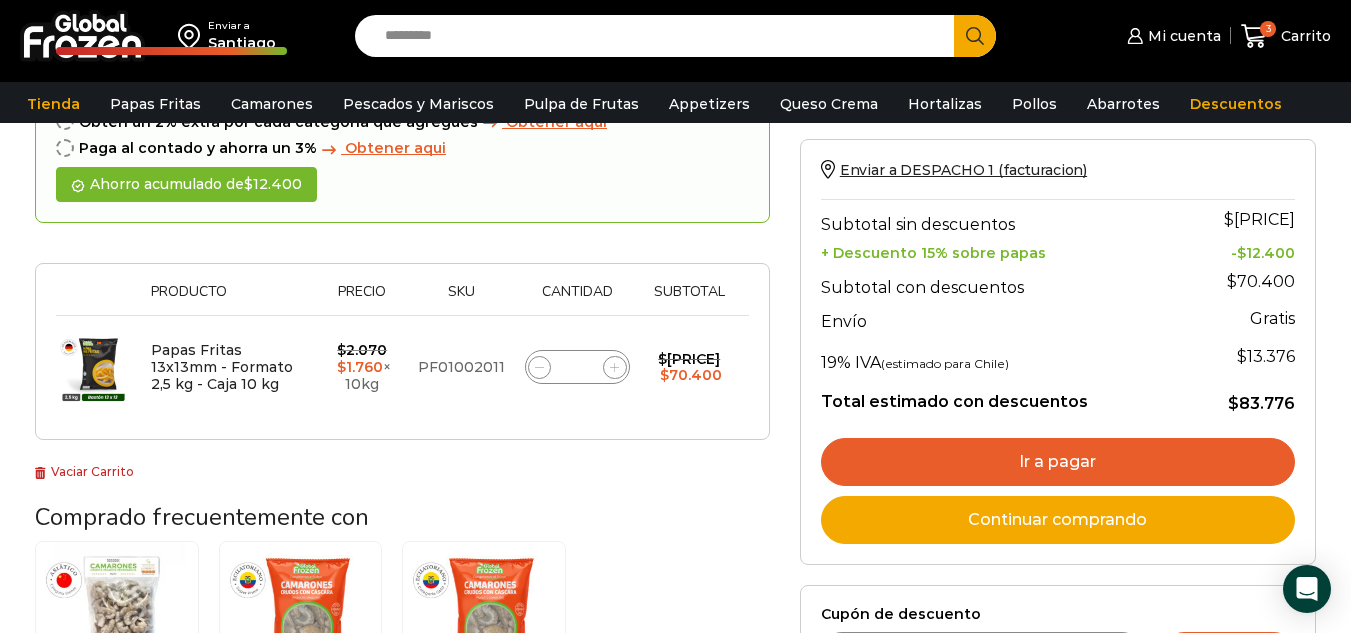 scroll, scrollTop: 303, scrollLeft: 0, axis: vertical 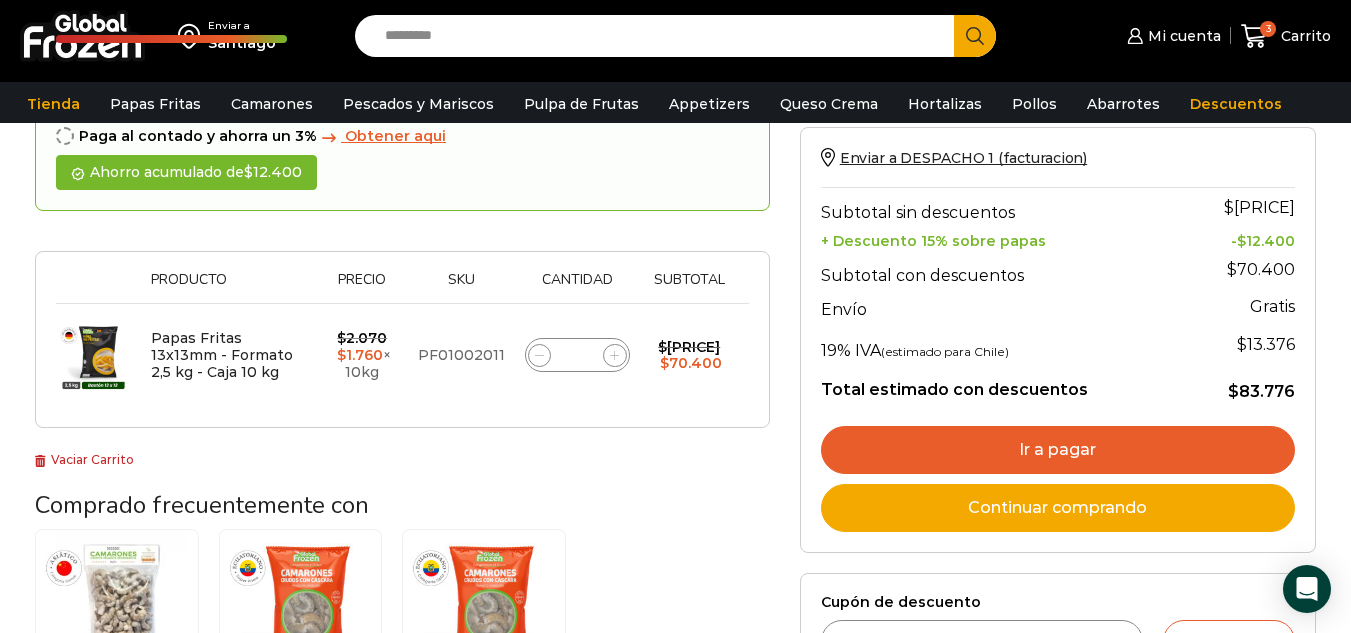 click at bounding box center (615, 356) 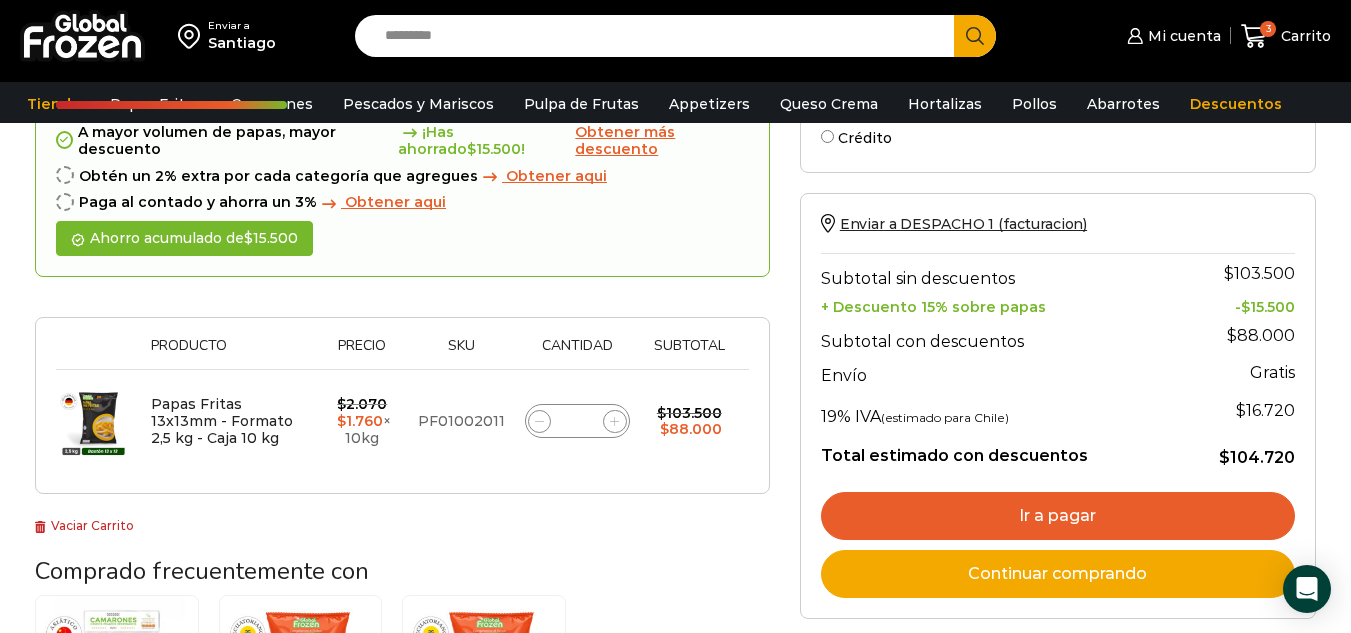 scroll, scrollTop: 203, scrollLeft: 0, axis: vertical 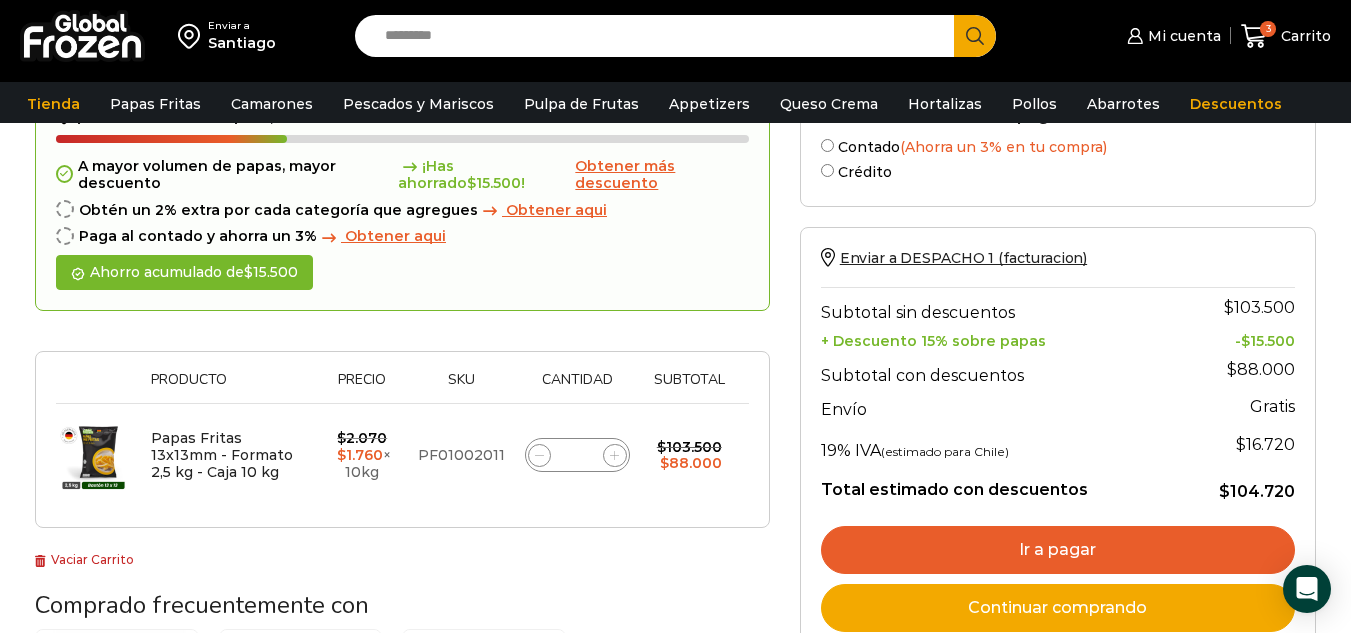 click on "Ir a pagar" at bounding box center (1058, 550) 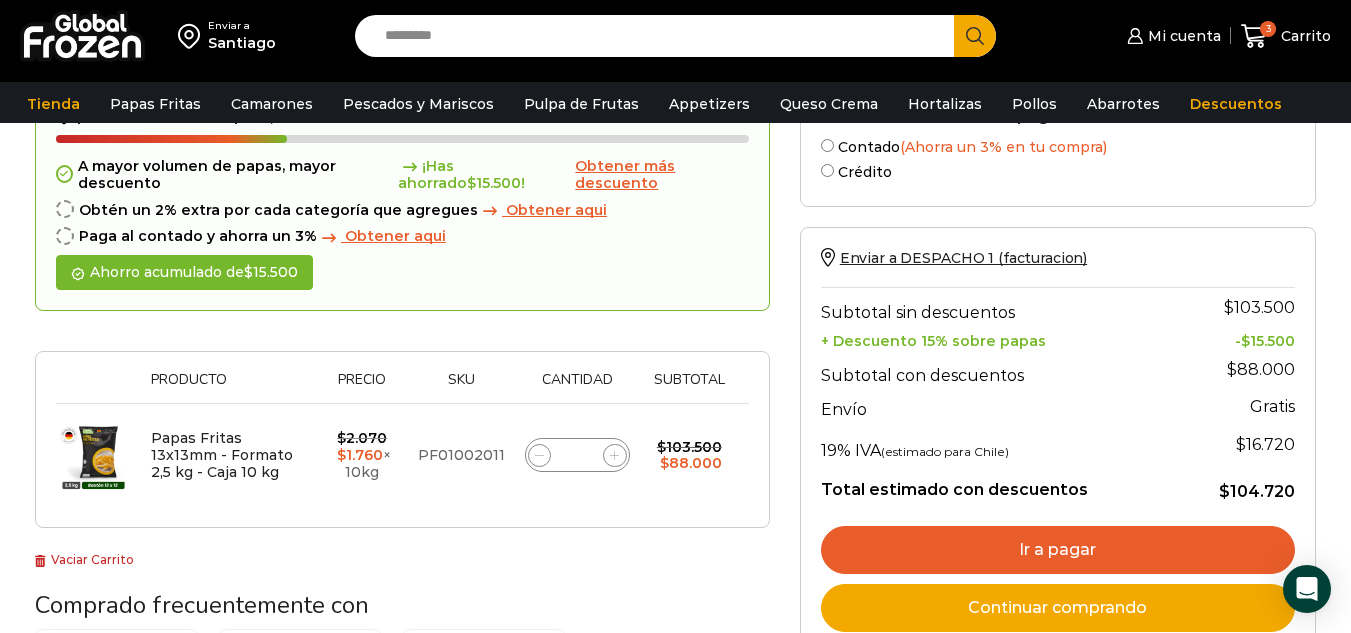 click on "Ir a pagar" at bounding box center [1058, 550] 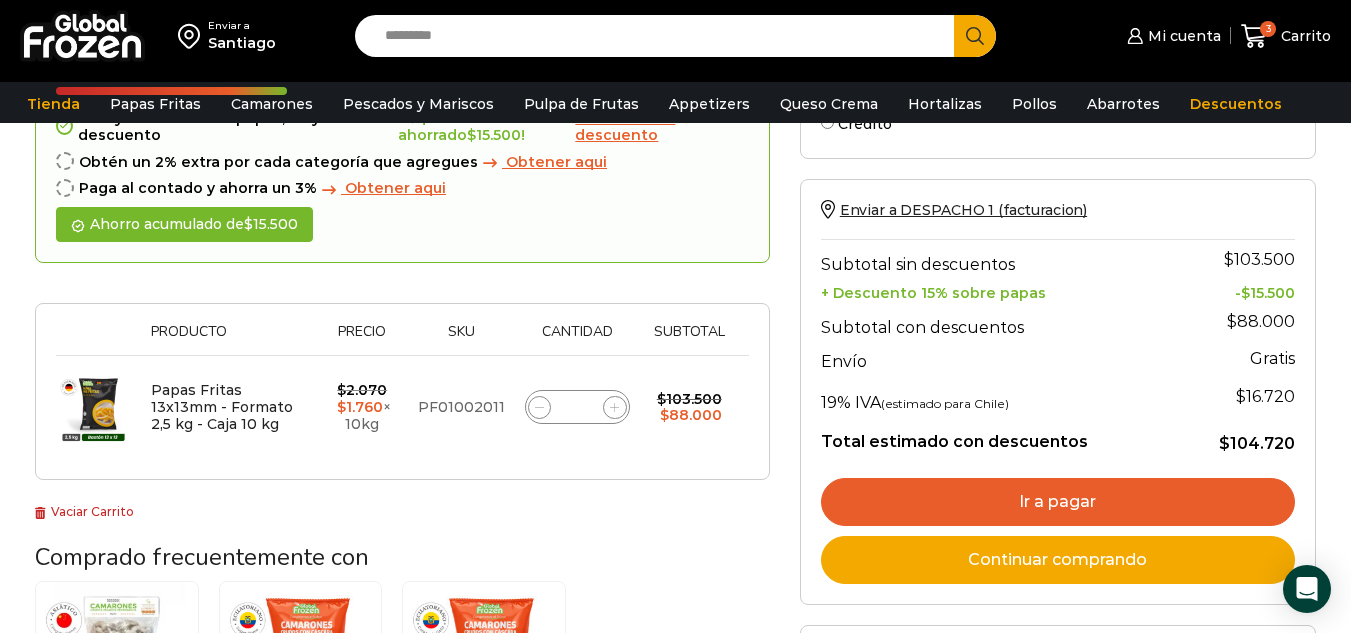 scroll, scrollTop: 300, scrollLeft: 0, axis: vertical 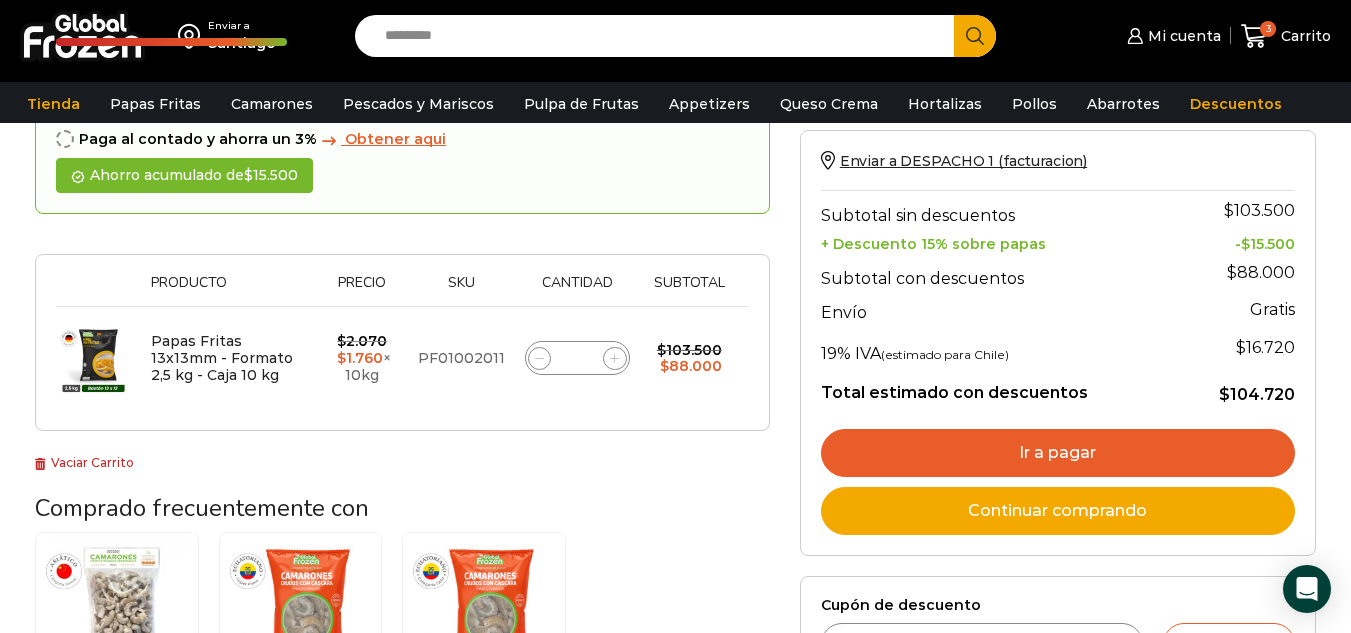 click on "Ir a pagar" at bounding box center [1058, 453] 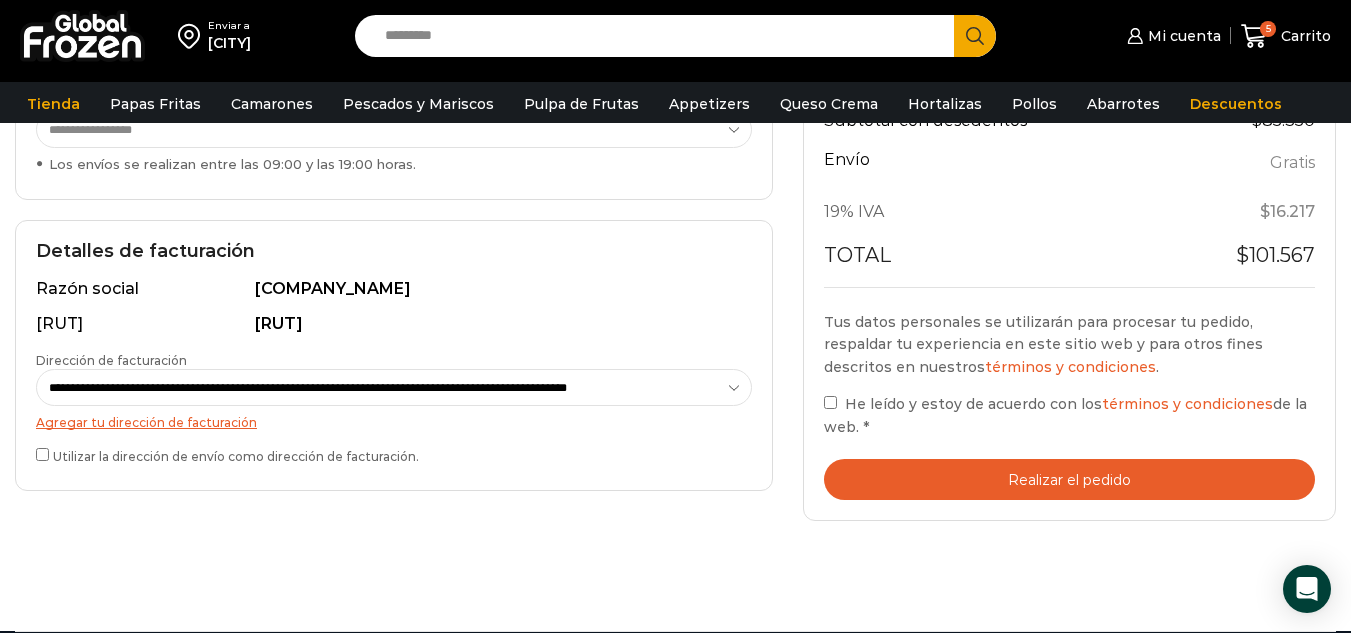 scroll, scrollTop: 500, scrollLeft: 0, axis: vertical 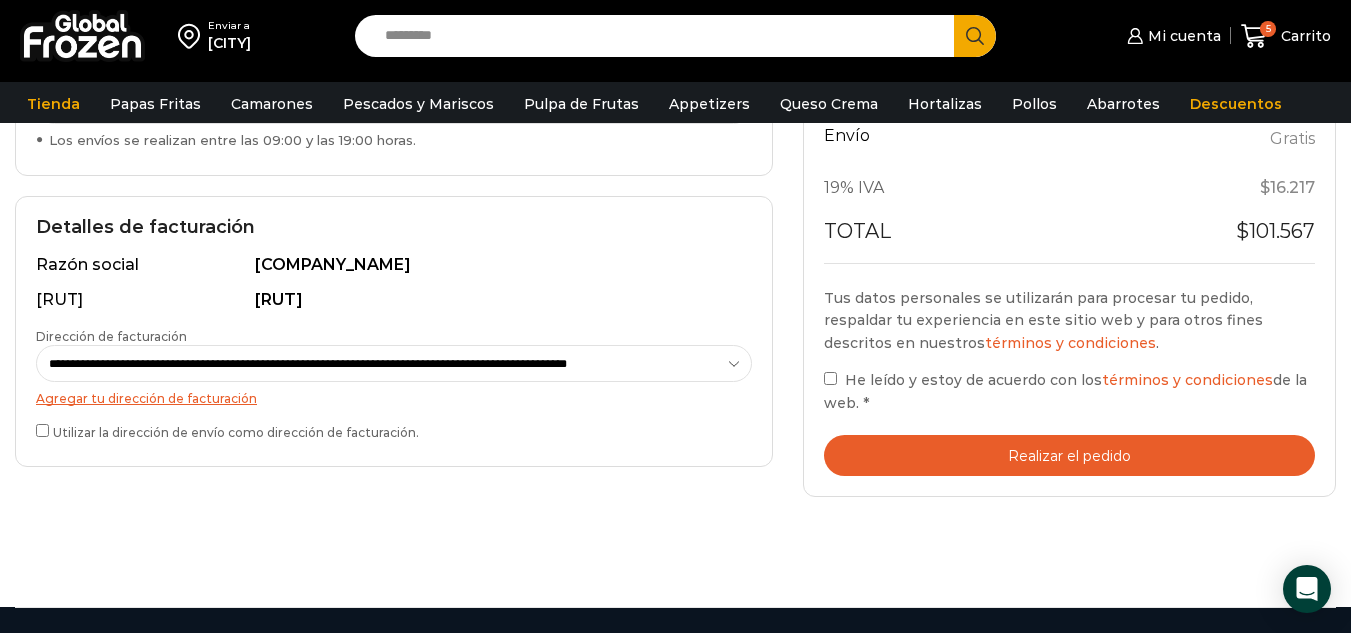 click on "Utilizar la dirección de envío como dirección de facturación." at bounding box center [394, 430] 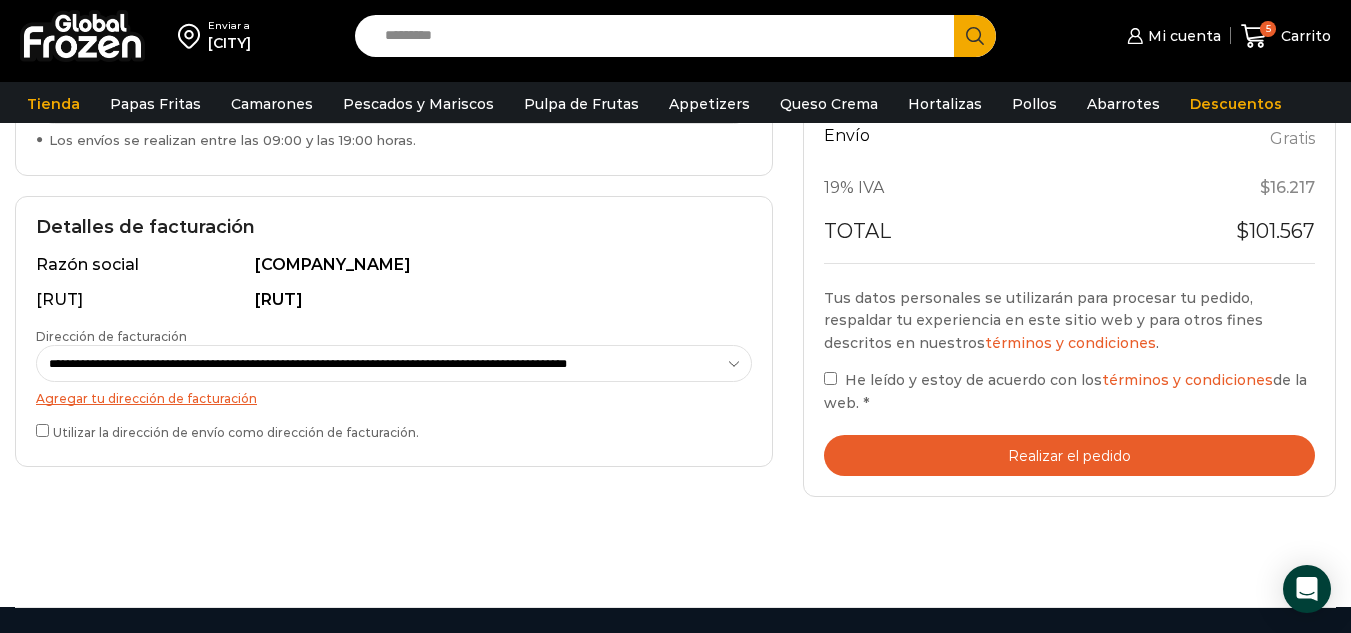 click on "Realizar el pedido" at bounding box center [1069, 455] 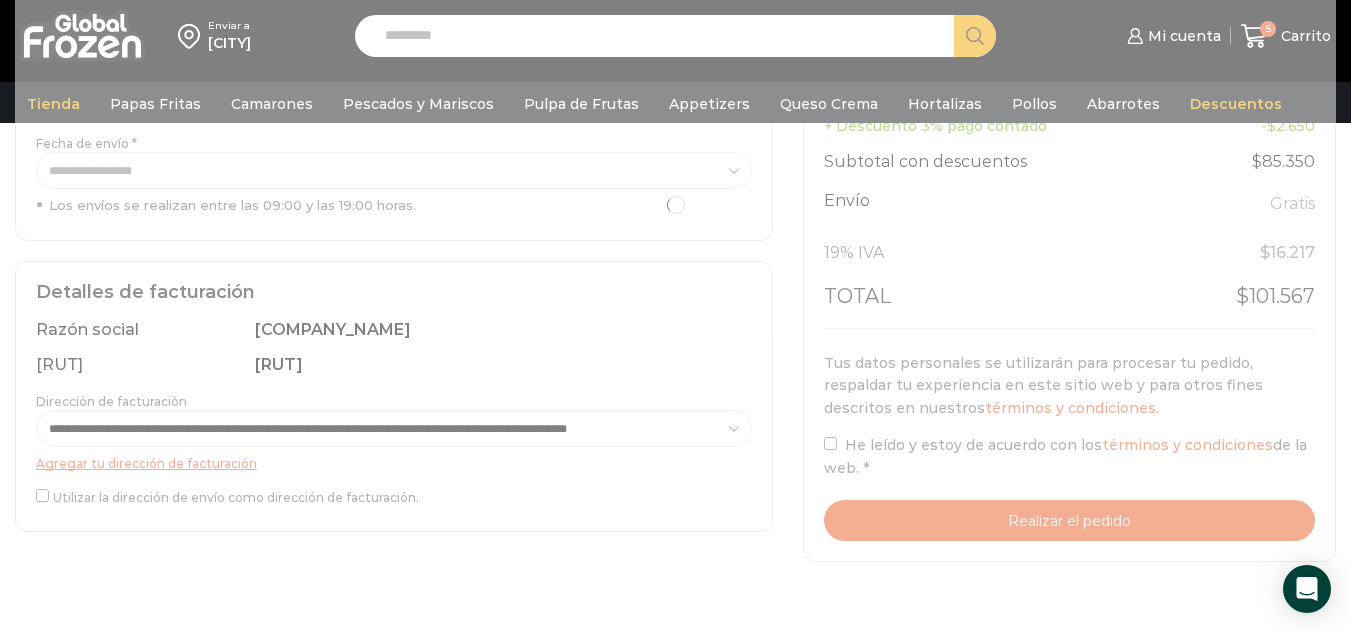 scroll, scrollTop: 400, scrollLeft: 0, axis: vertical 